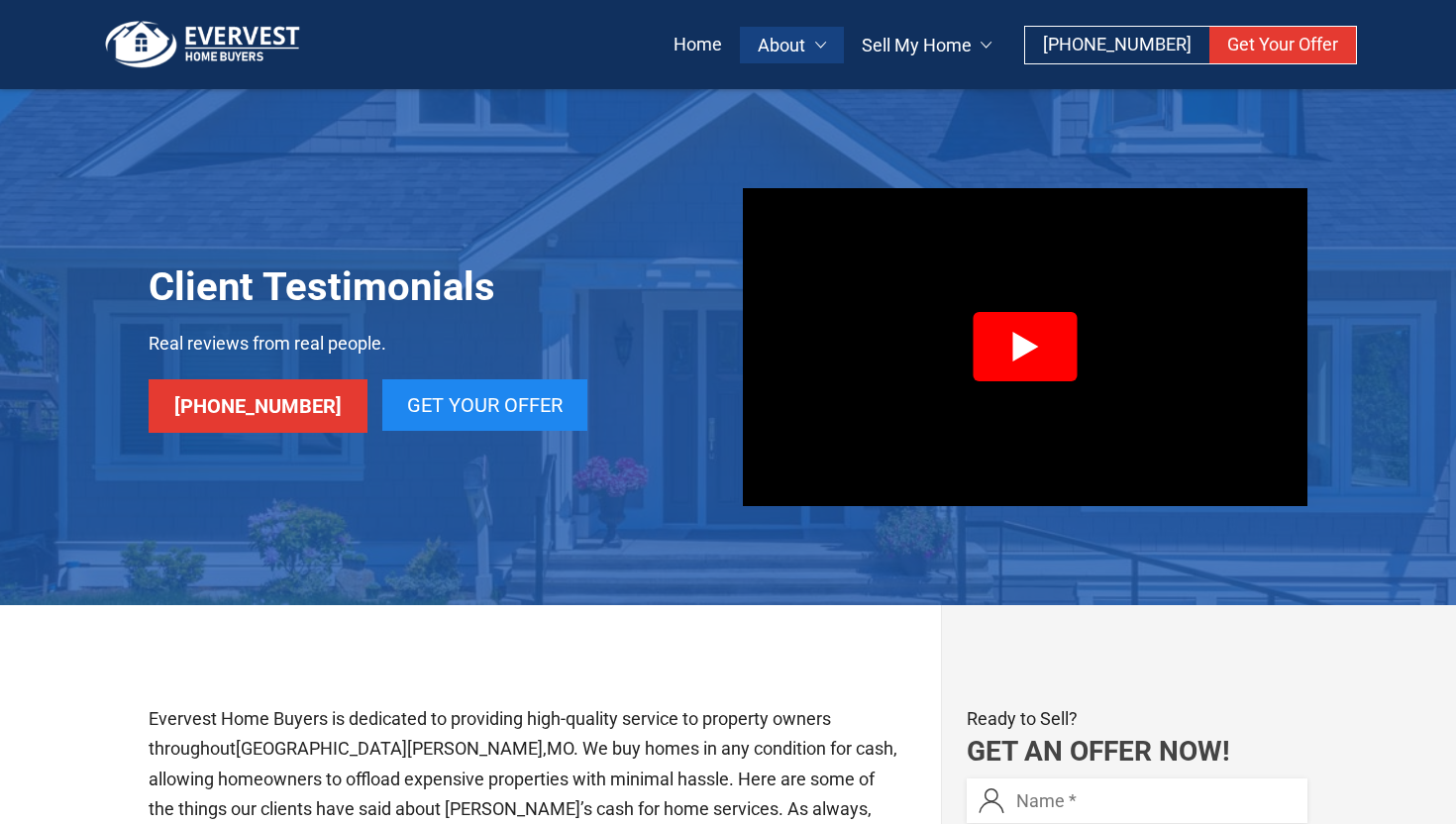 scroll, scrollTop: 0, scrollLeft: 0, axis: both 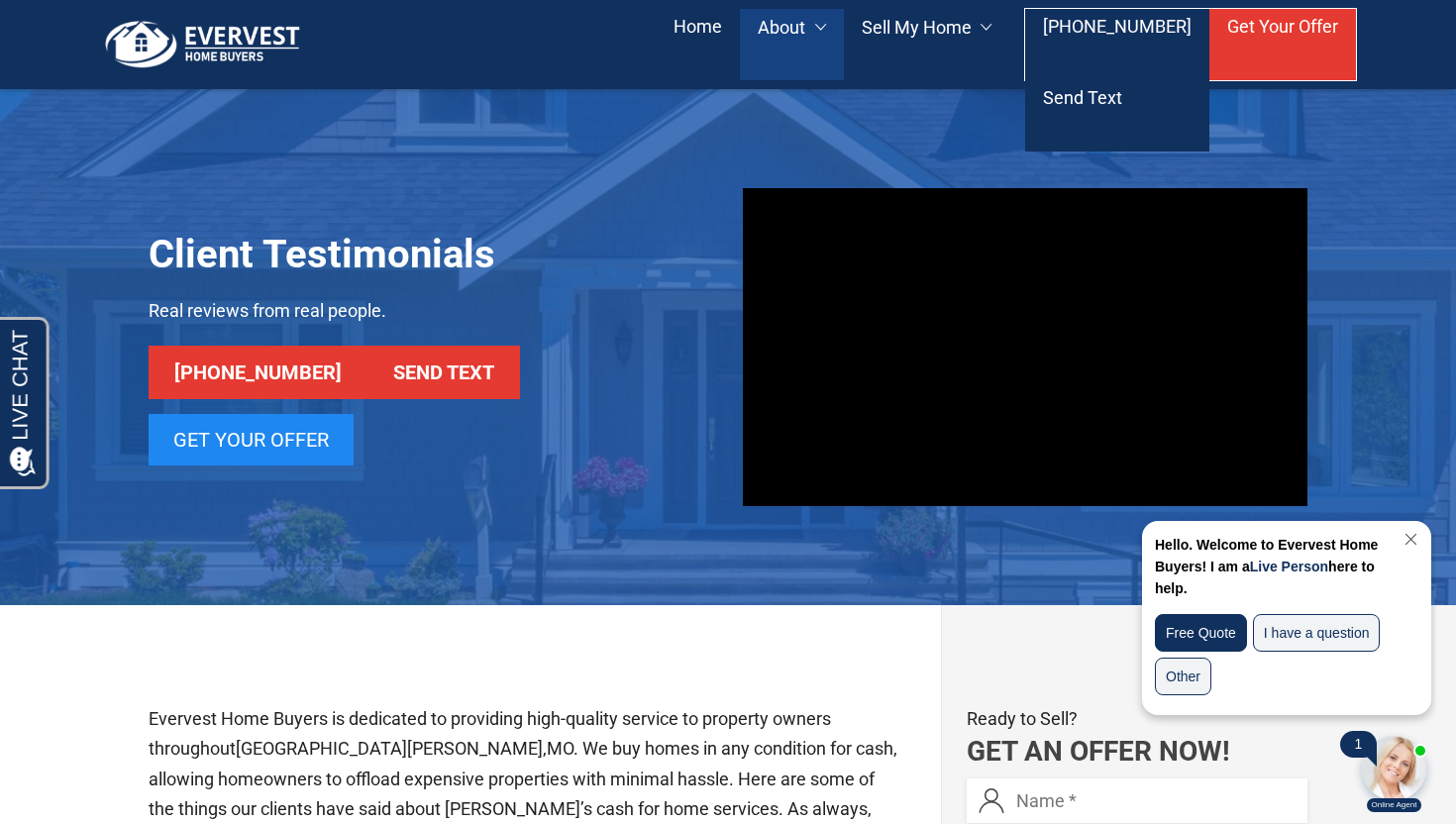 click at bounding box center (1408, 539) 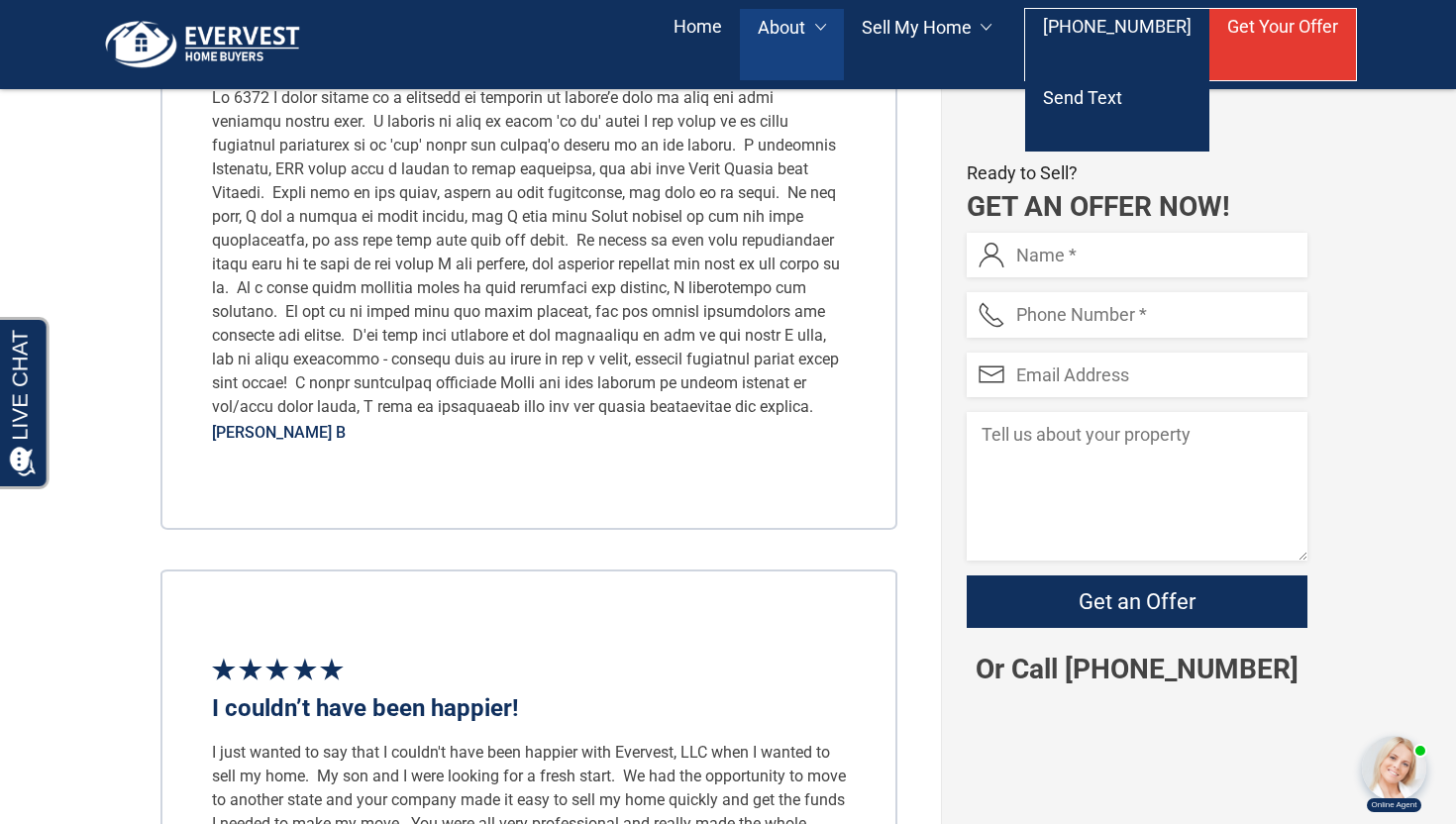 scroll, scrollTop: 0, scrollLeft: 0, axis: both 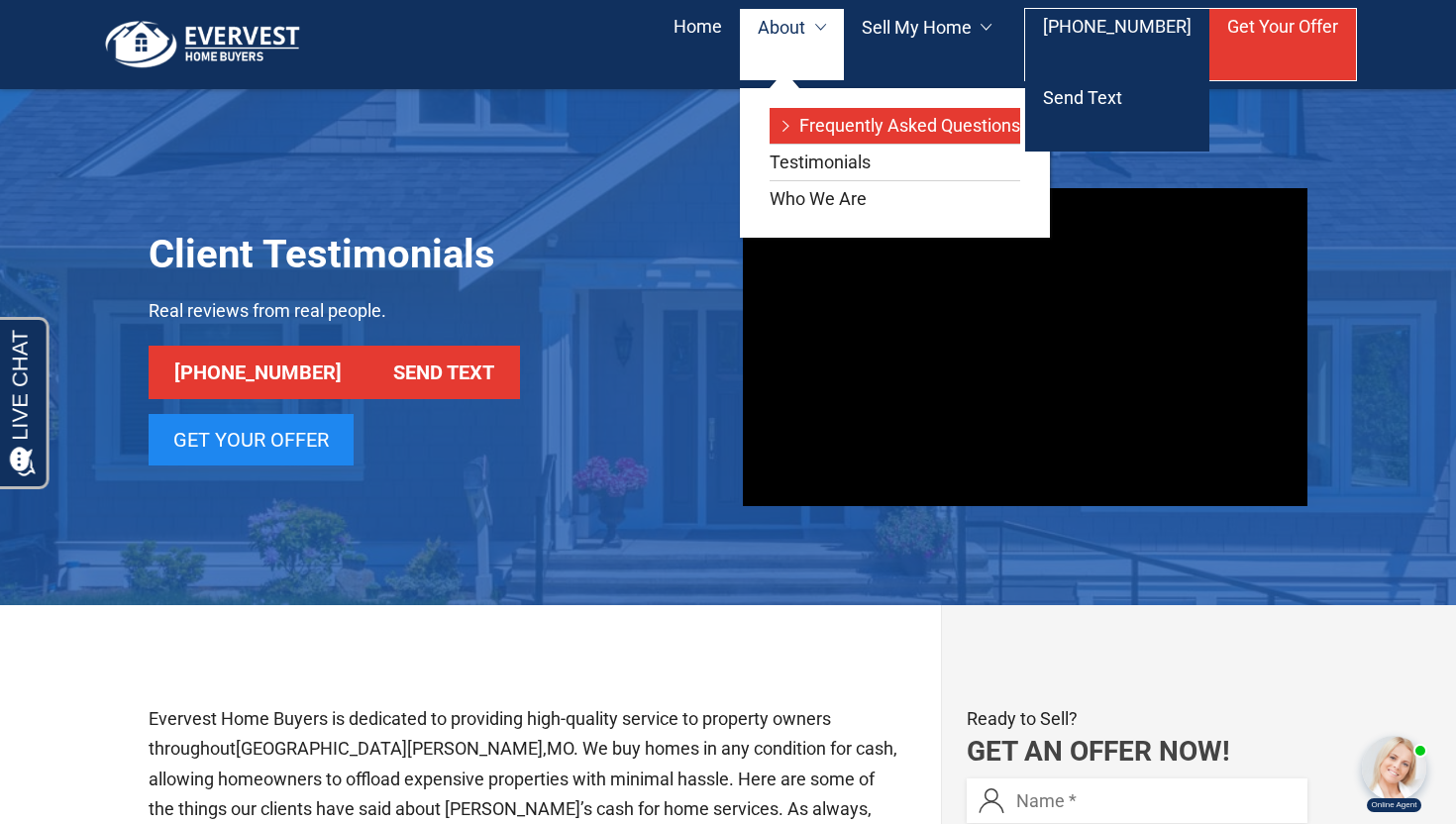 click on "Frequently Asked Questions" at bounding box center (894, 126) 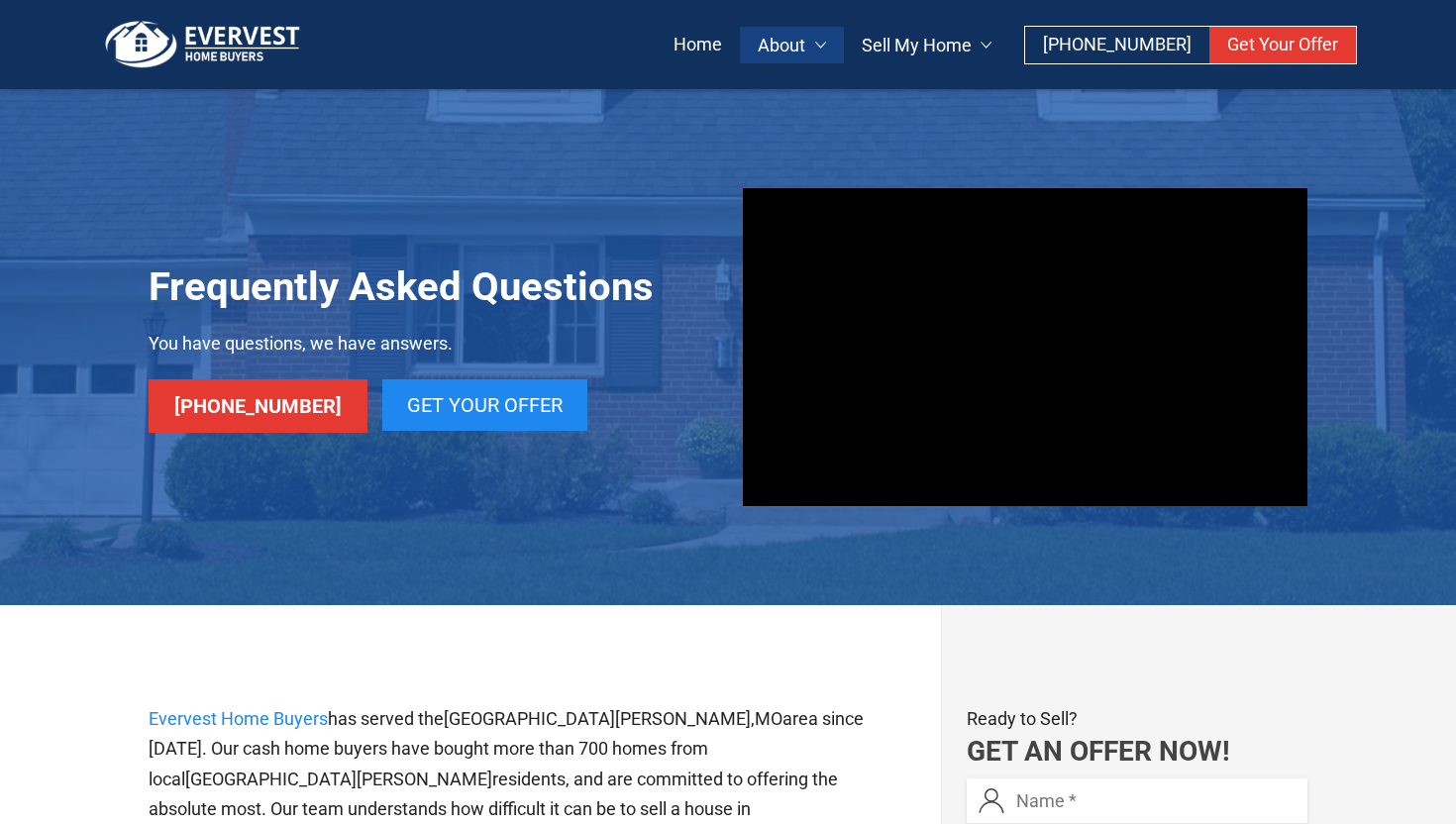scroll, scrollTop: 0, scrollLeft: 0, axis: both 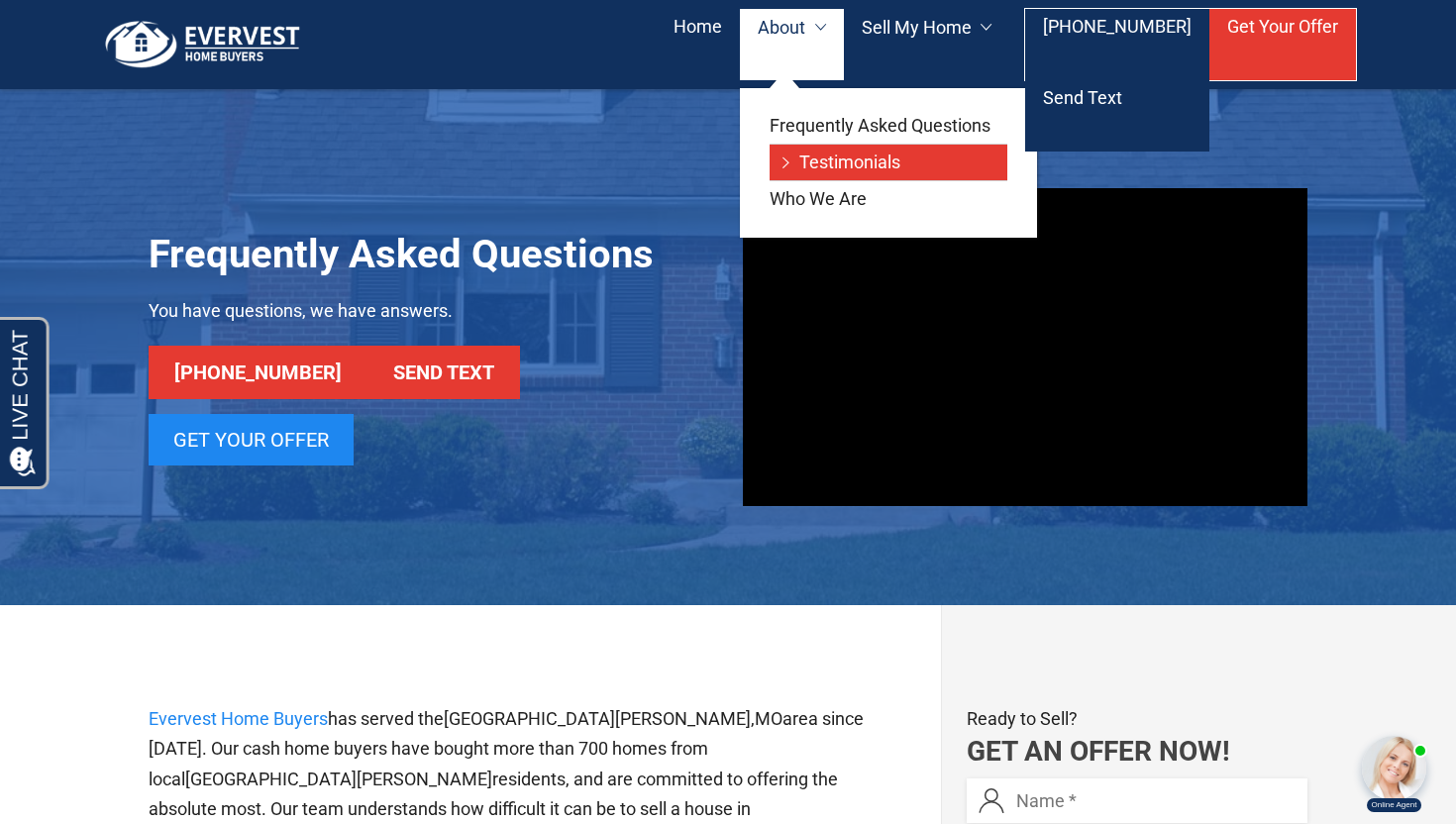 click on "Testimonials" at bounding box center [888, 162] 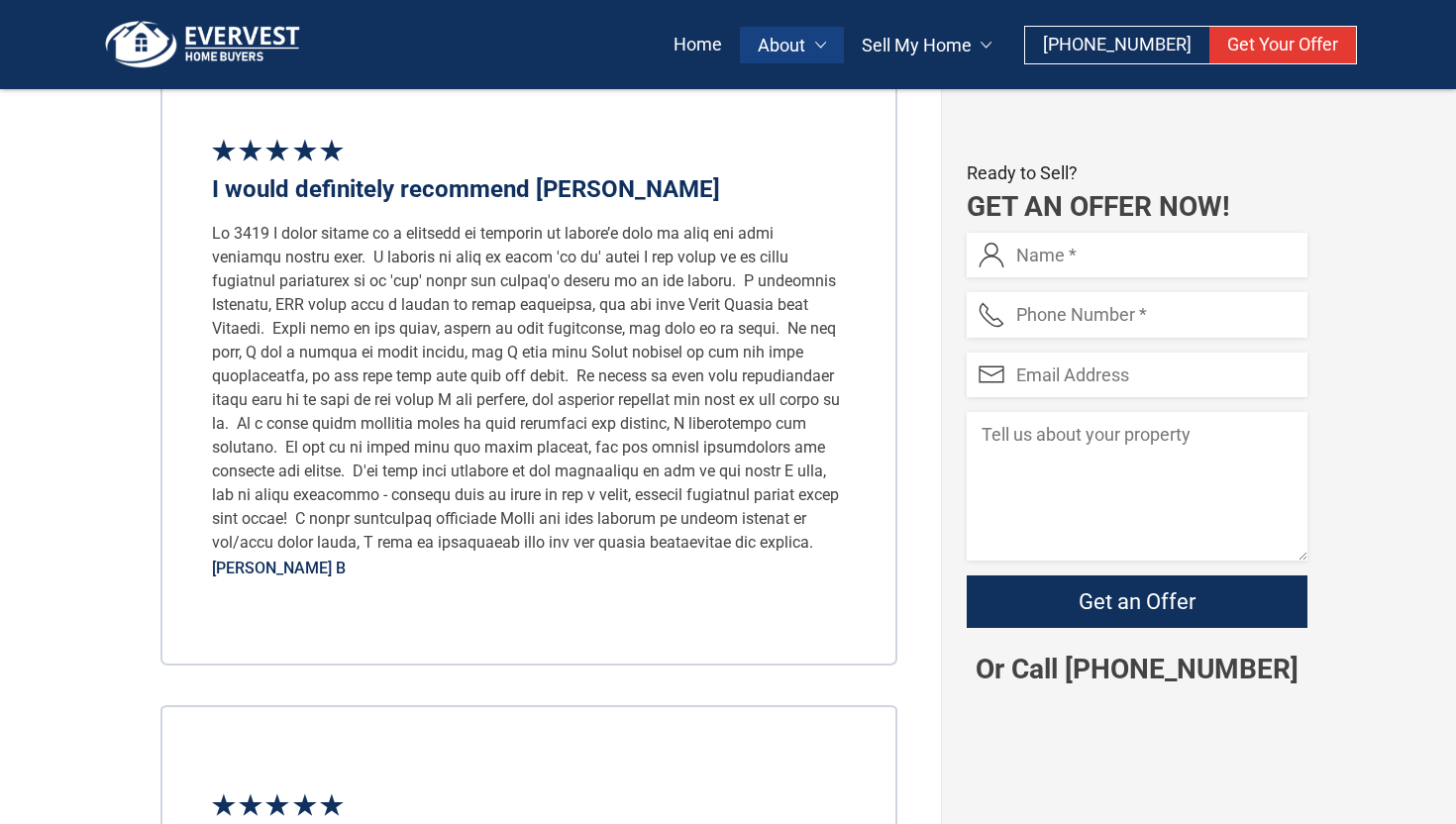 scroll, scrollTop: 965, scrollLeft: 0, axis: vertical 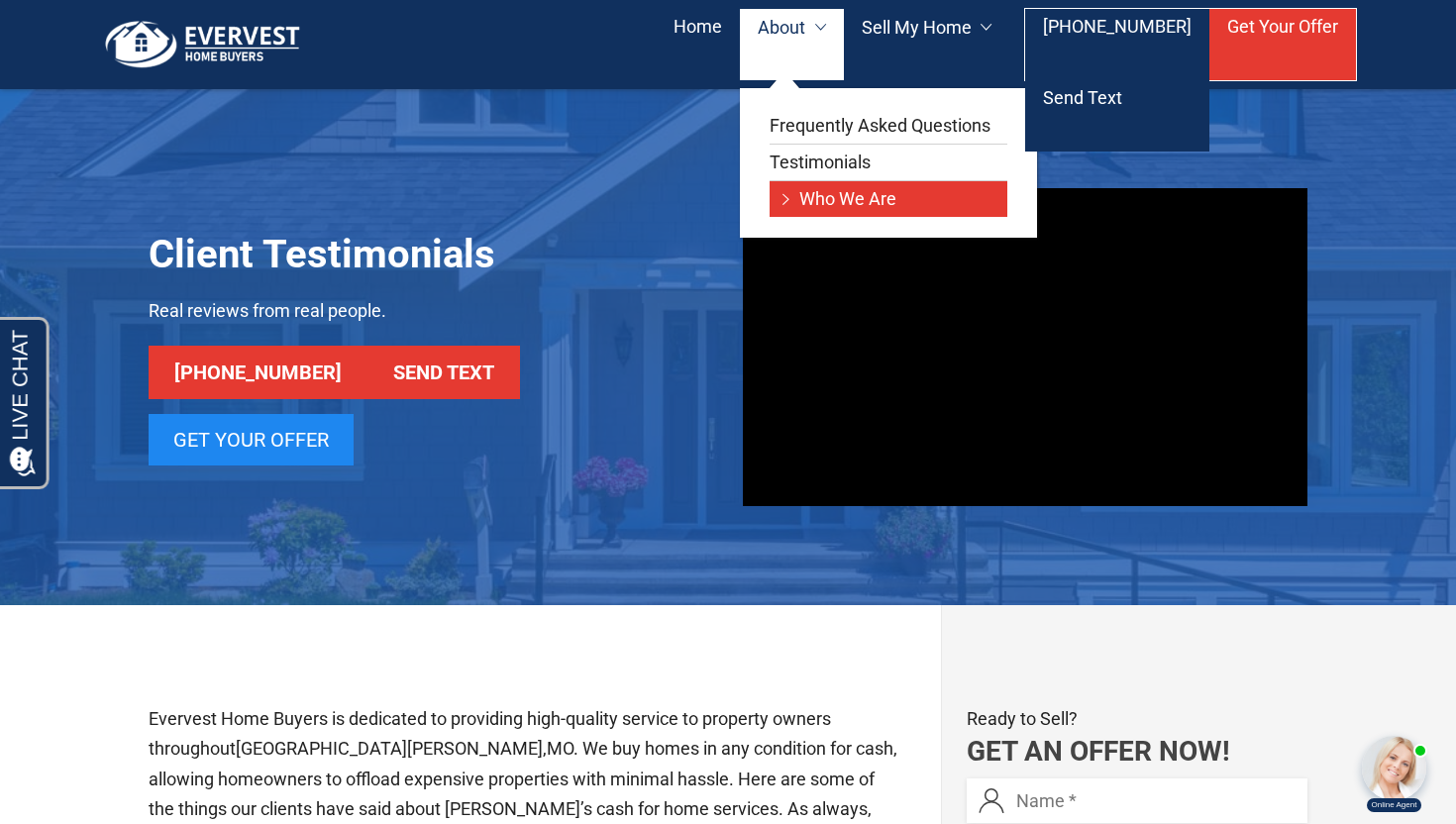 click on "Who We Are" at bounding box center [888, 199] 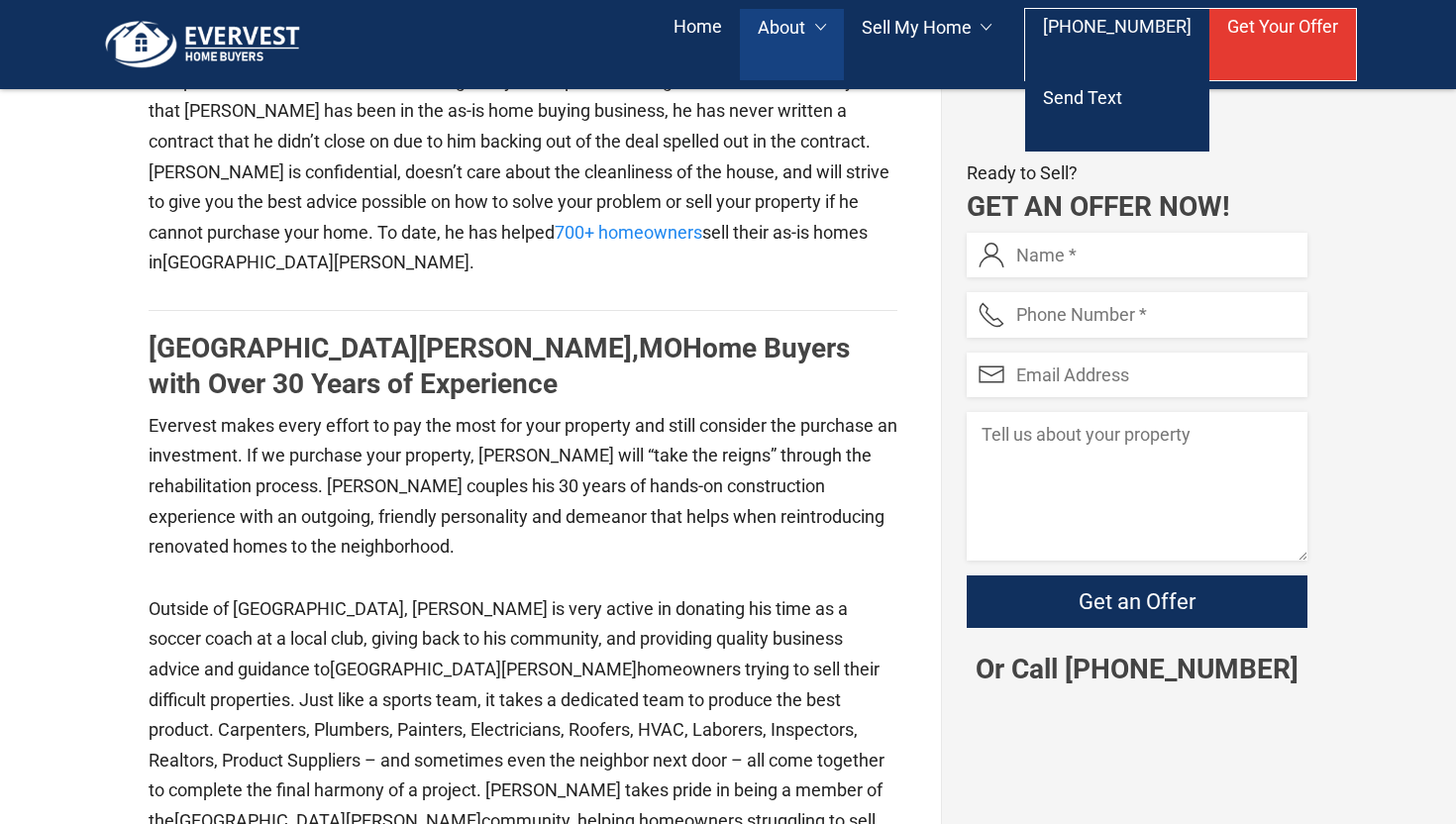 scroll, scrollTop: 1562, scrollLeft: 0, axis: vertical 